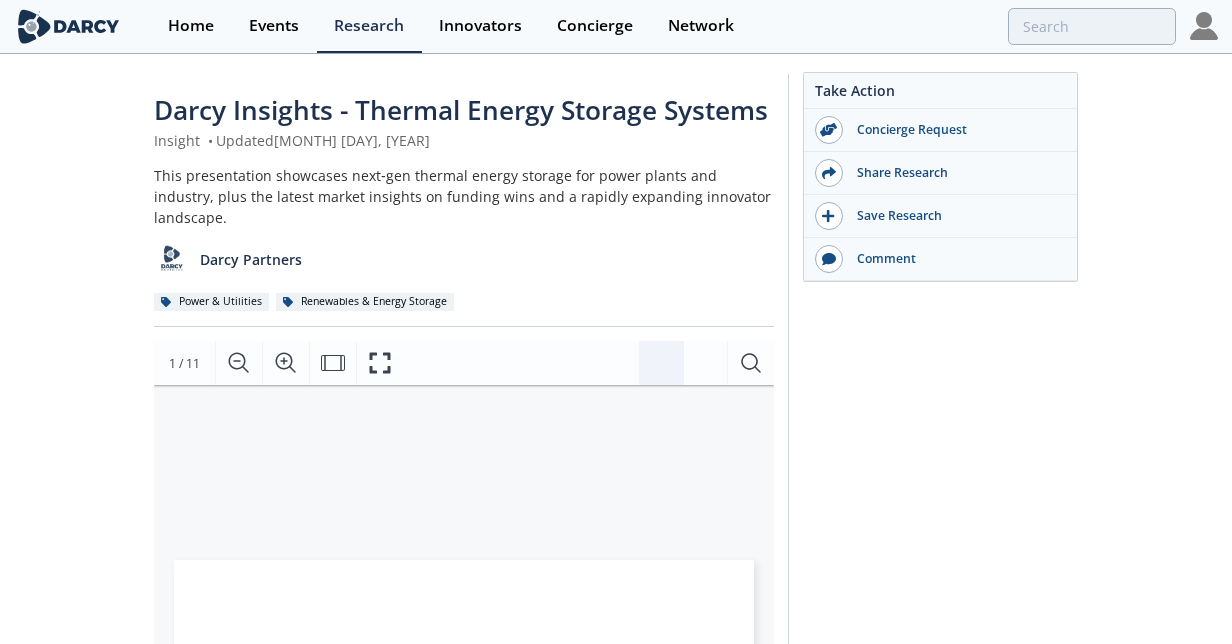 scroll, scrollTop: 28, scrollLeft: 0, axis: vertical 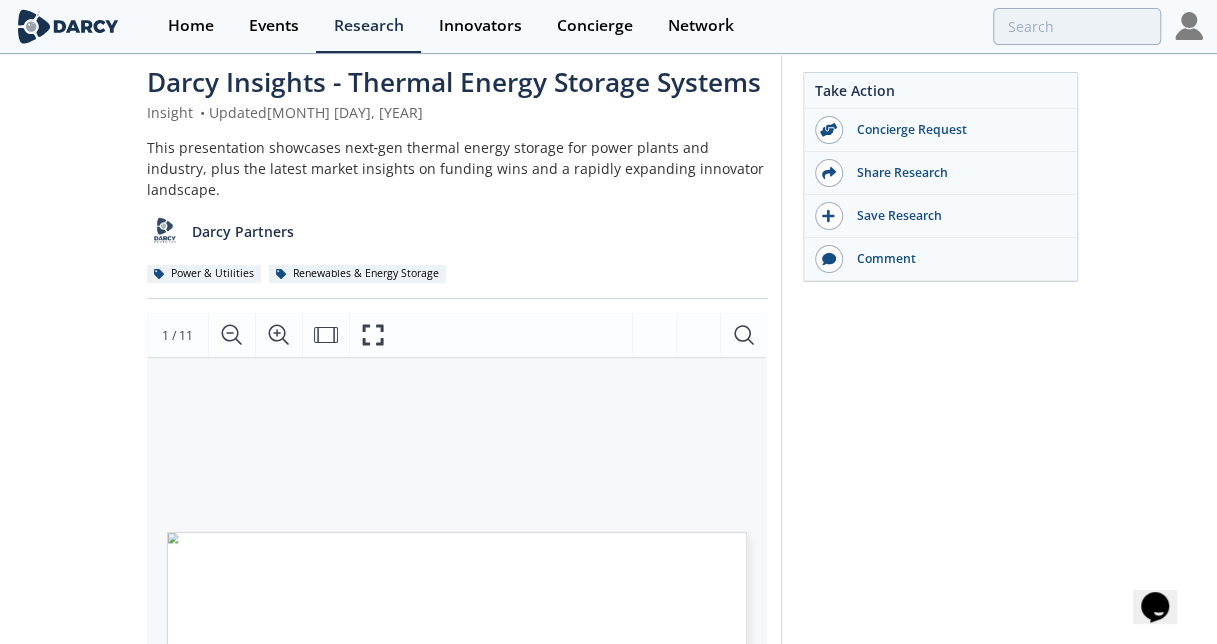 click at bounding box center [1189, 26] 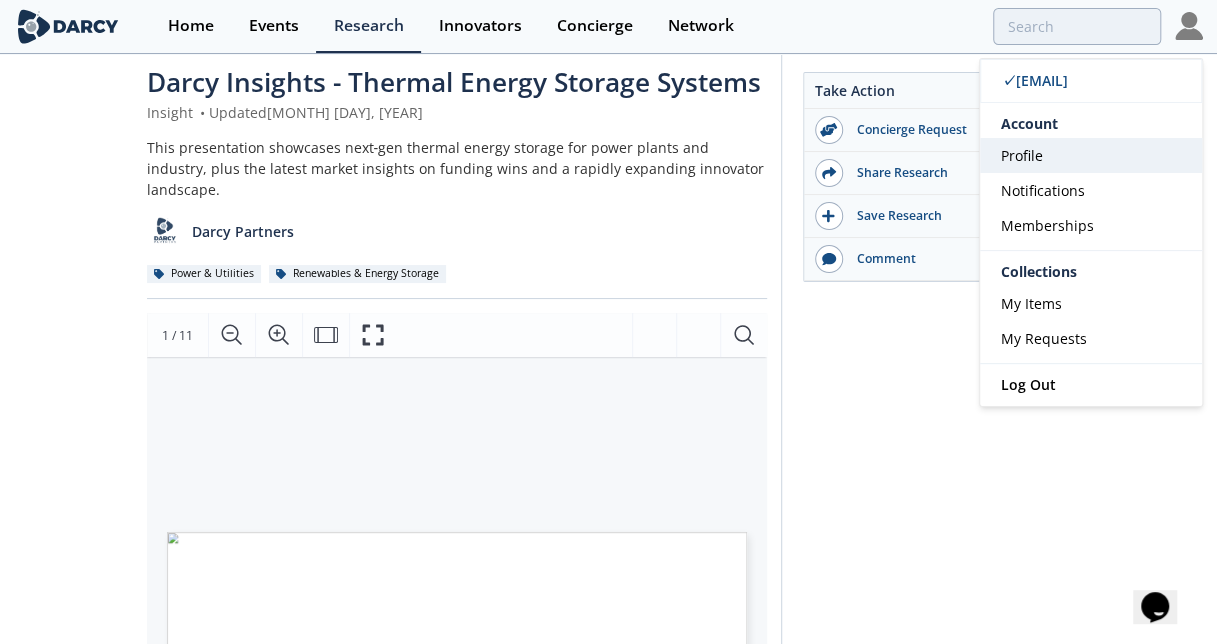 click on "Profile" at bounding box center (1091, 155) 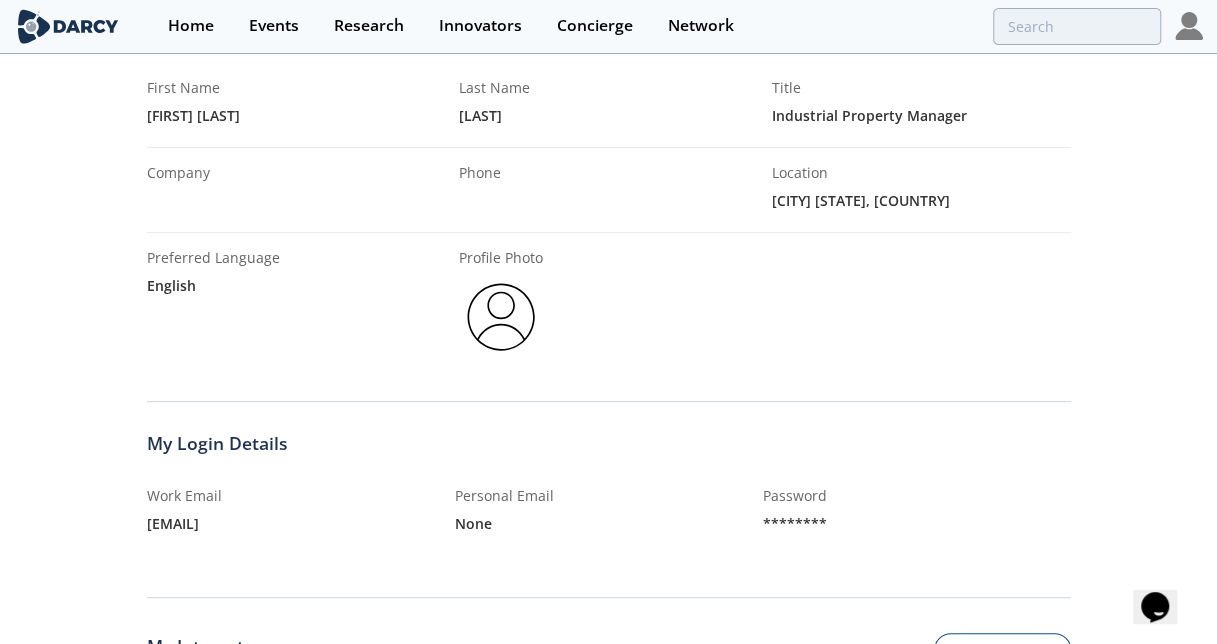 scroll, scrollTop: 193, scrollLeft: 0, axis: vertical 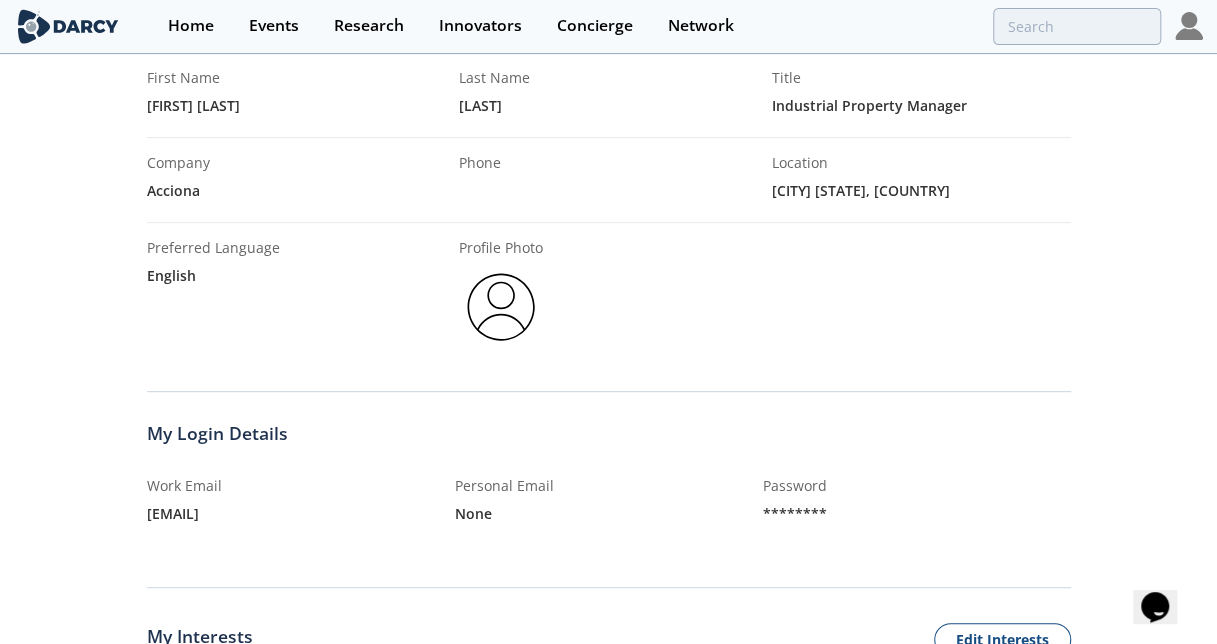 drag, startPoint x: 763, startPoint y: 509, endPoint x: 832, endPoint y: 507, distance: 69.02898 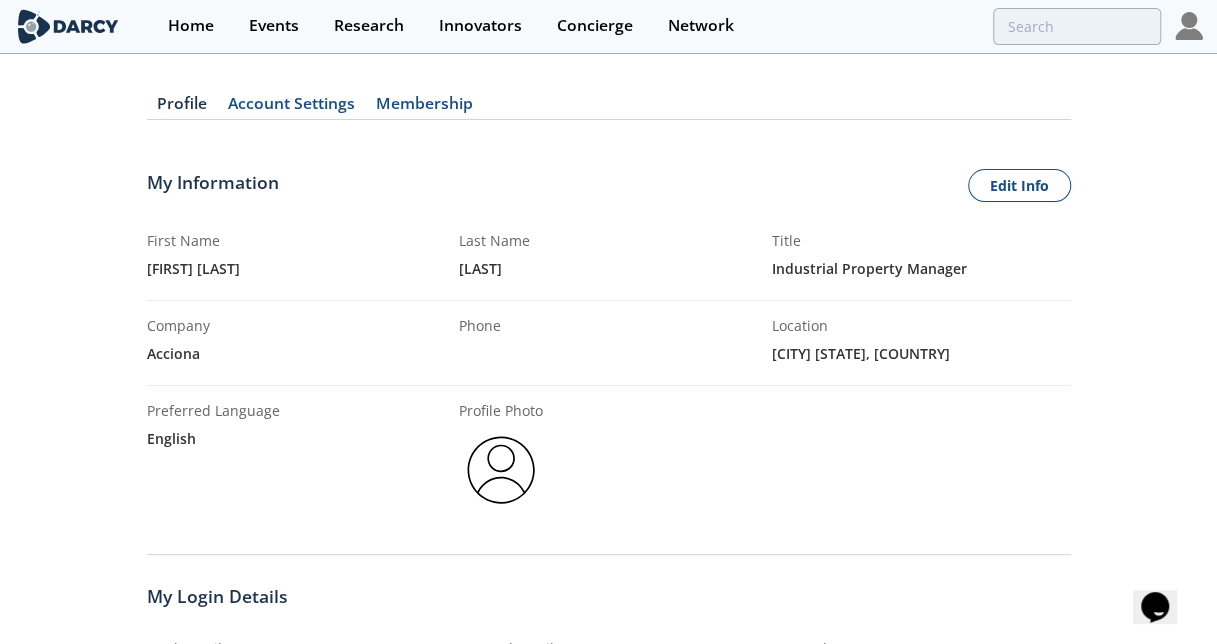 scroll, scrollTop: 0, scrollLeft: 0, axis: both 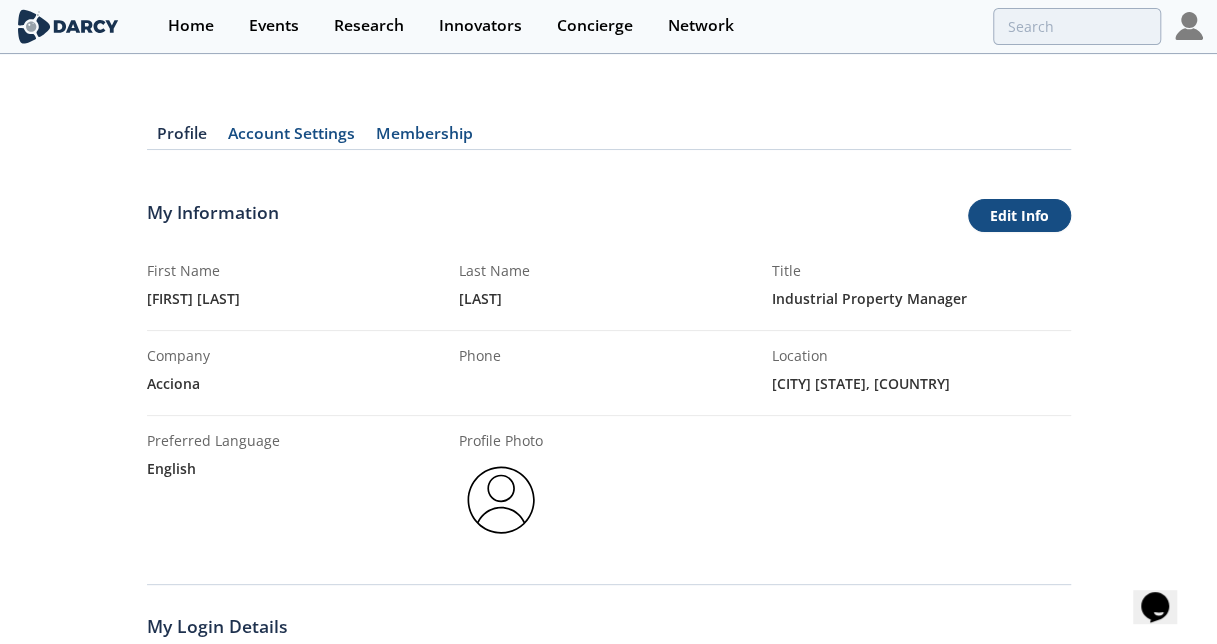 click on "Edit Info" at bounding box center (1019, 216) 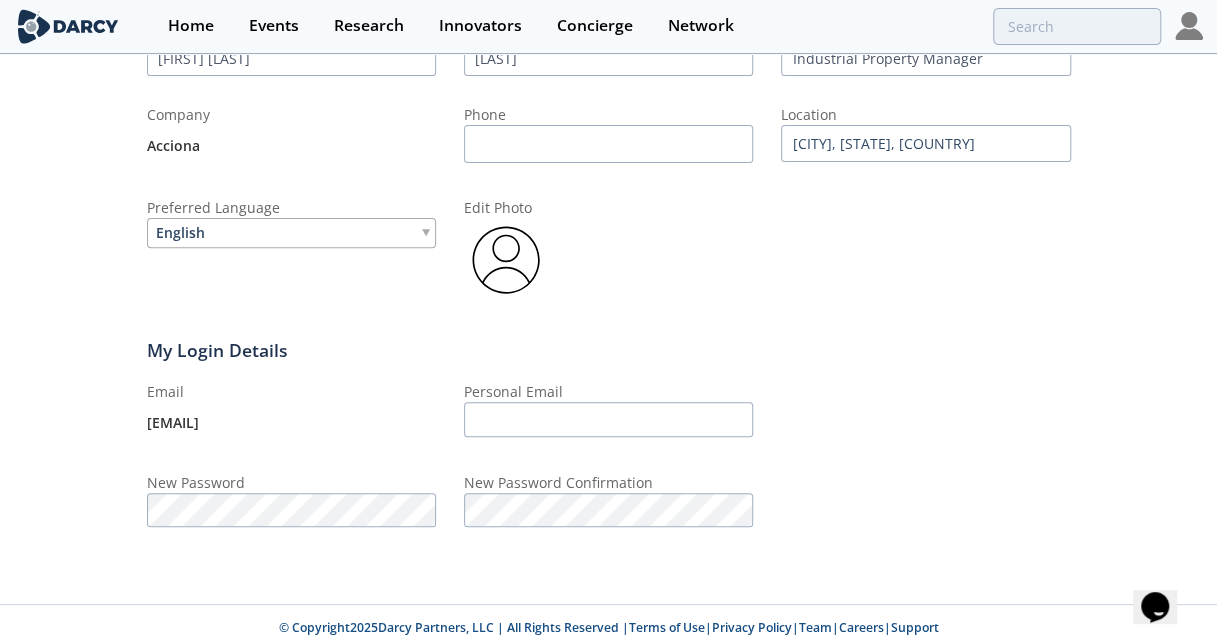scroll, scrollTop: 233, scrollLeft: 0, axis: vertical 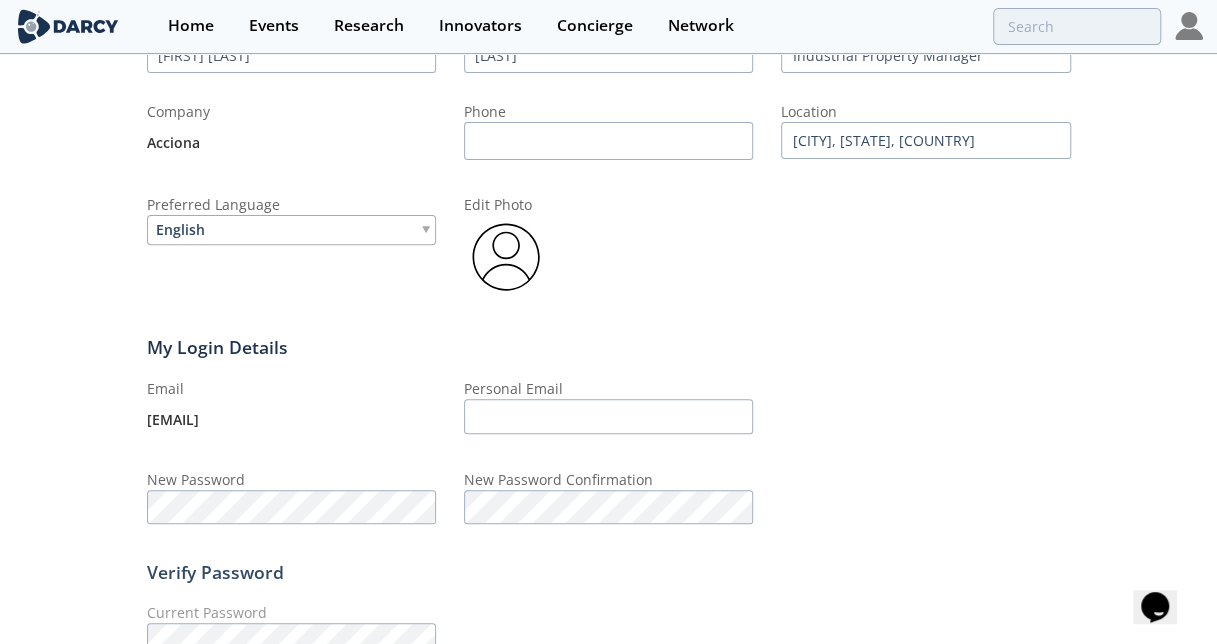 click on "Email
[EMAIL]
Personal Email
New Password
New Password Confirmation" at bounding box center [609, 451] 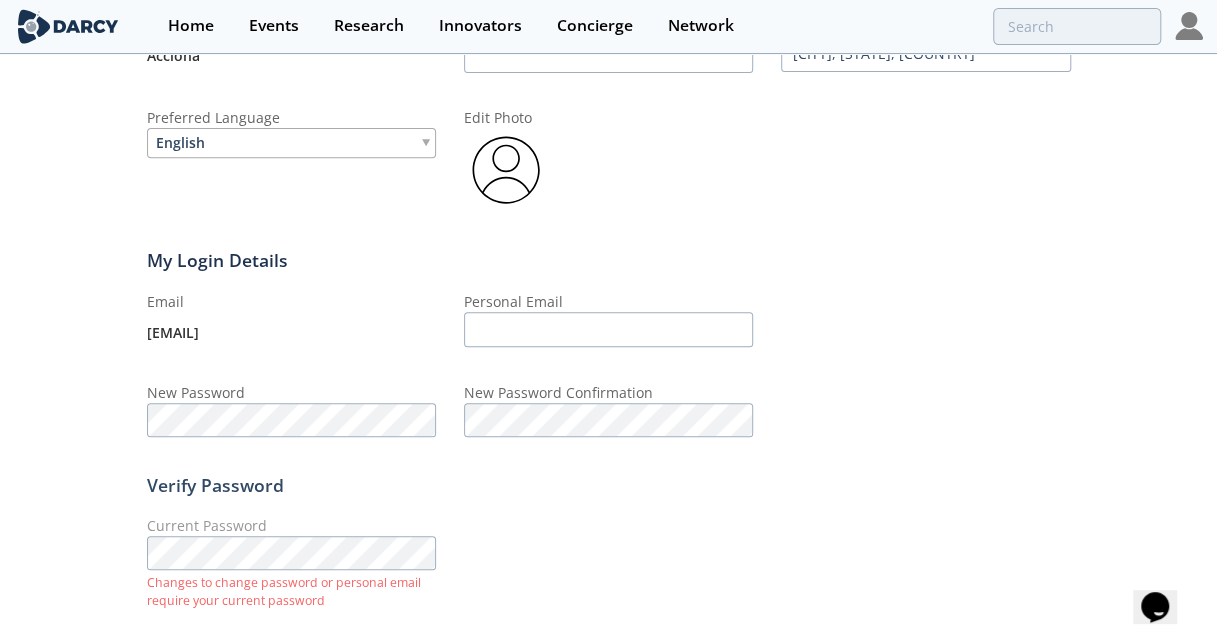 scroll, scrollTop: 411, scrollLeft: 0, axis: vertical 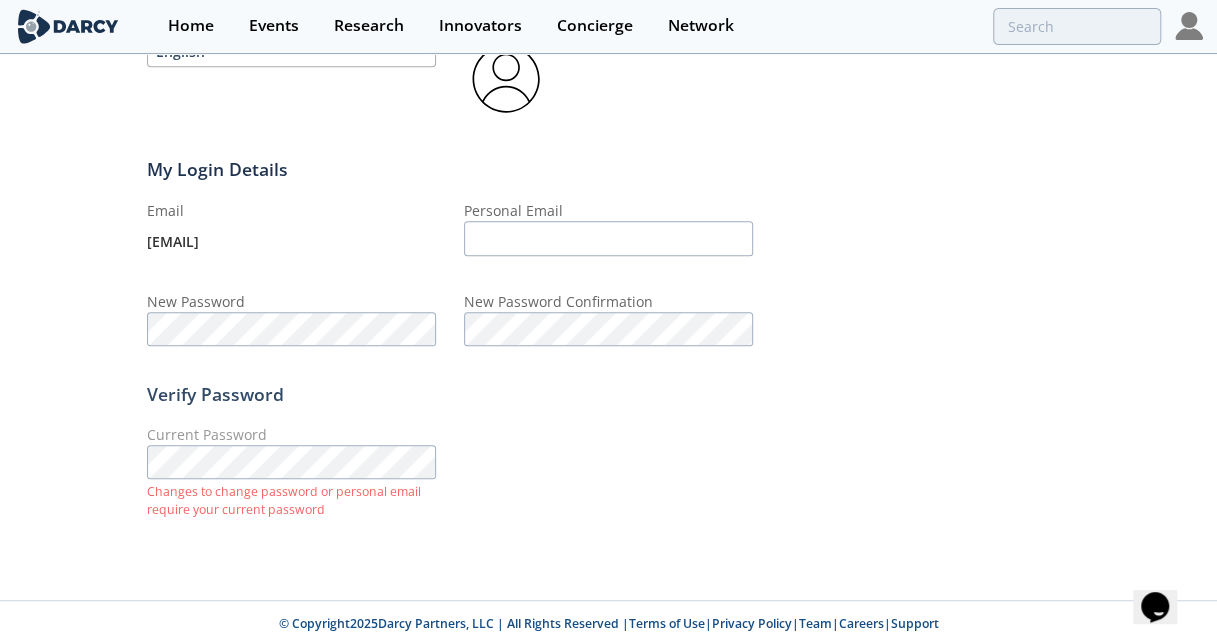 click on "Changes to change password or personal email require your current password" at bounding box center (291, 501) 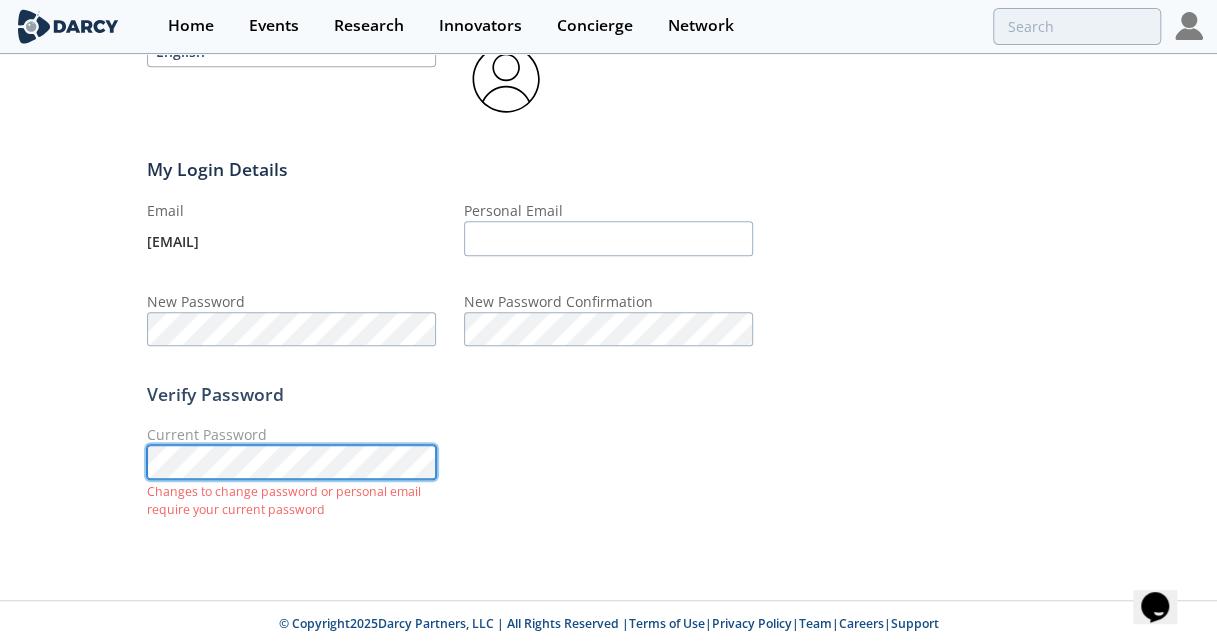 click on "Profile
Account Settings
Membership
My Information
Cancel
Save
First Name
[FIRST] [LAST]
Last Name
[LAST]
Title
Industrial Property Manager
Company
Acciona
Phone
Location
[CITY], [STATE], [COUNTRY]" 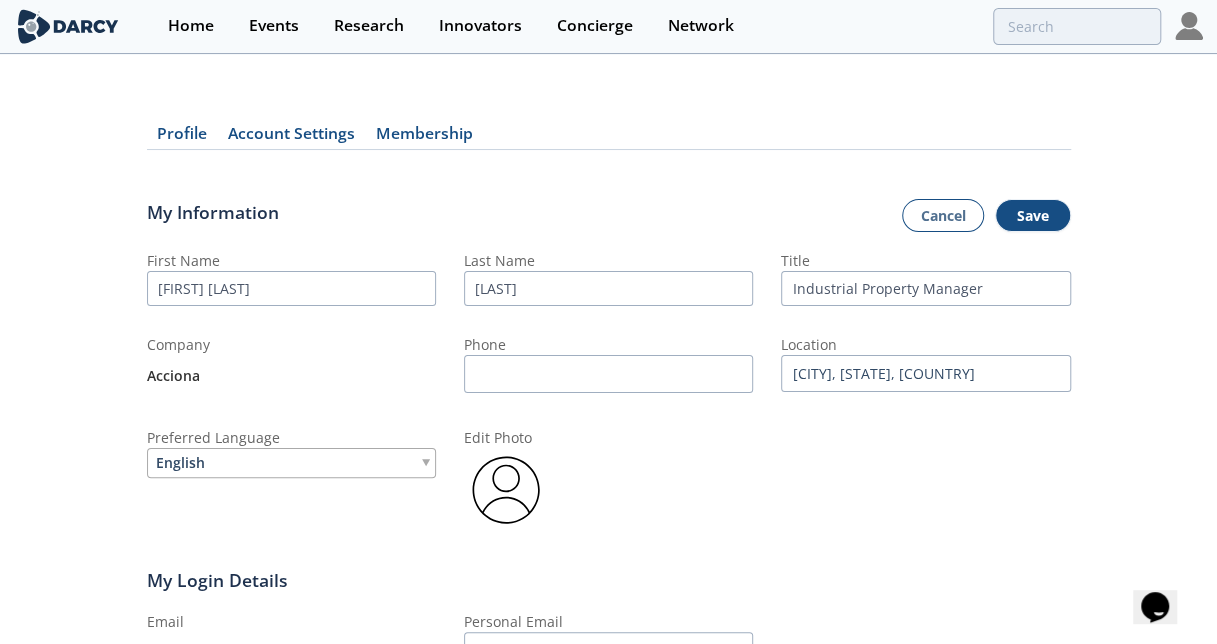 scroll, scrollTop: 0, scrollLeft: 0, axis: both 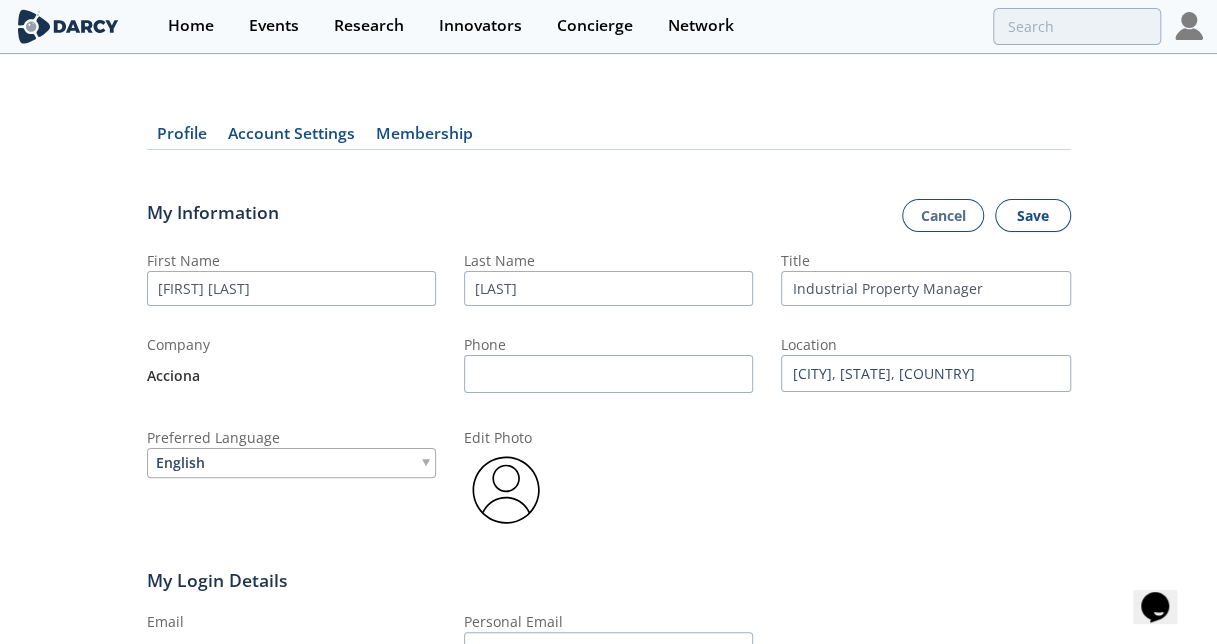 click on "Save" at bounding box center (1033, 216) 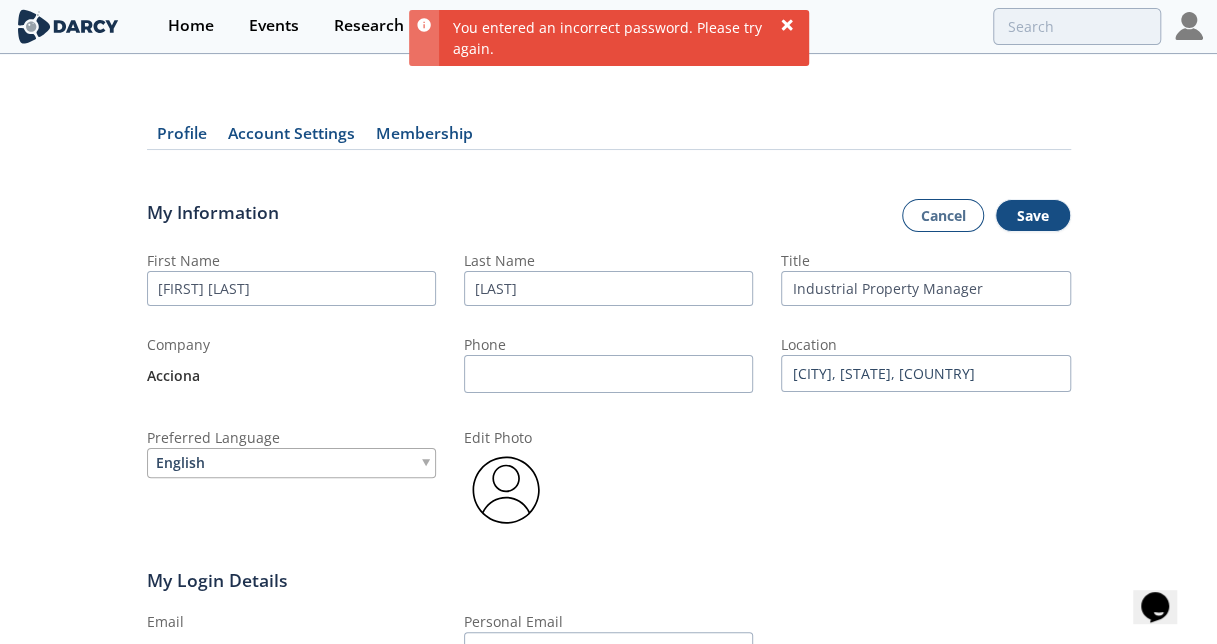 click 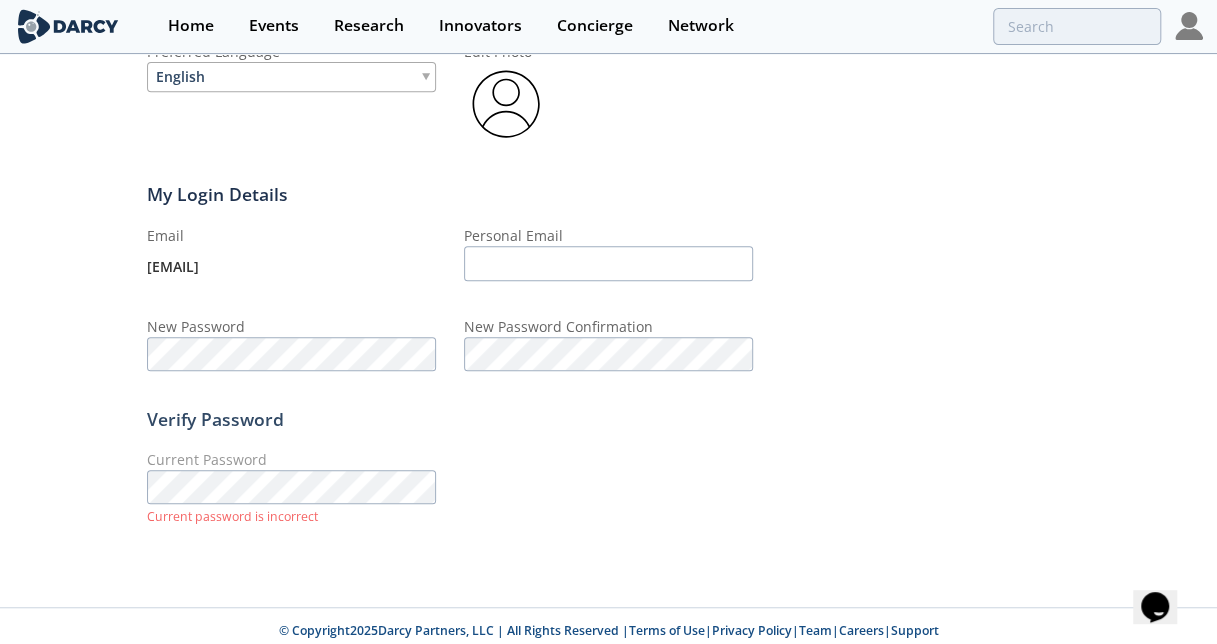 scroll, scrollTop: 392, scrollLeft: 0, axis: vertical 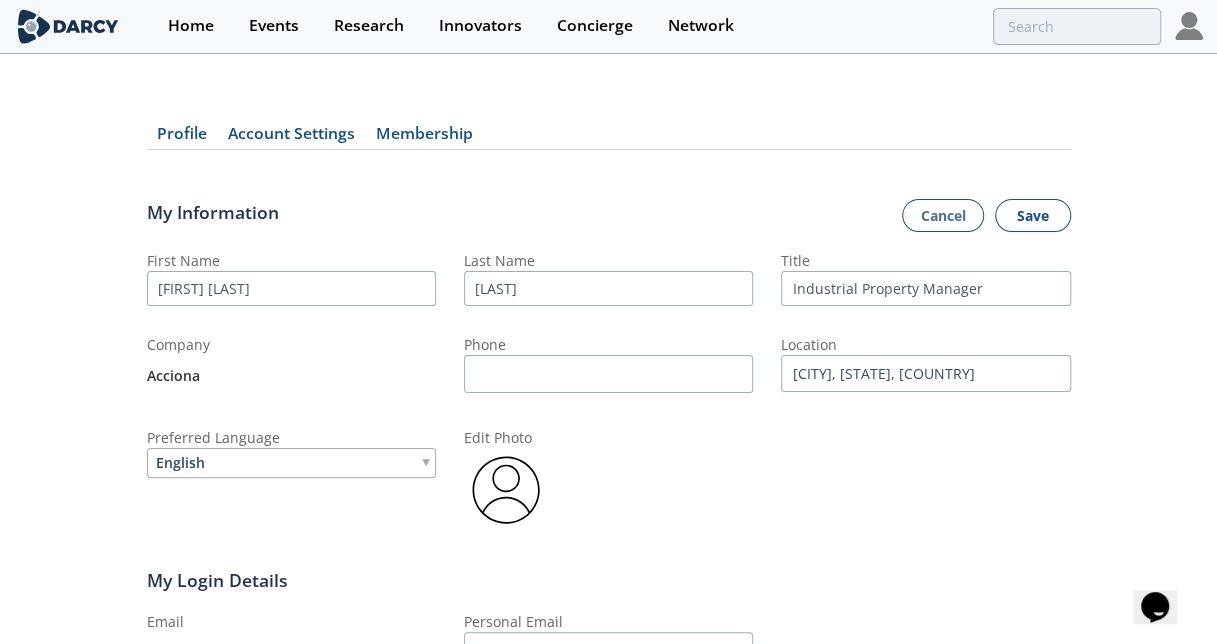 click on "Save" at bounding box center [1033, 216] 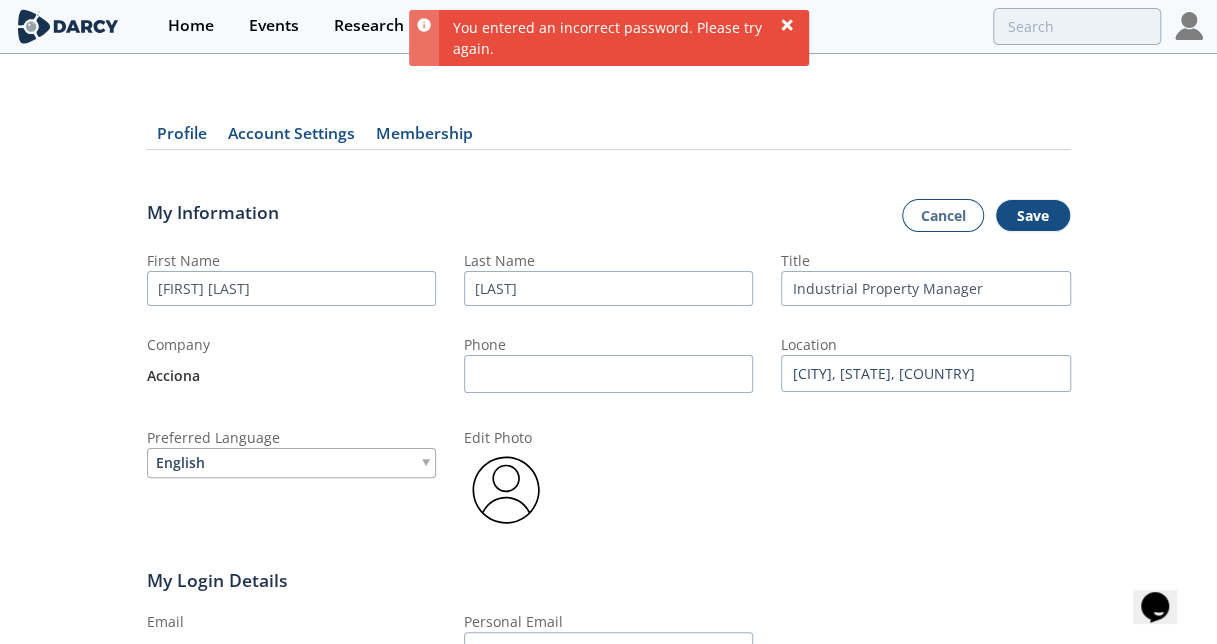 click 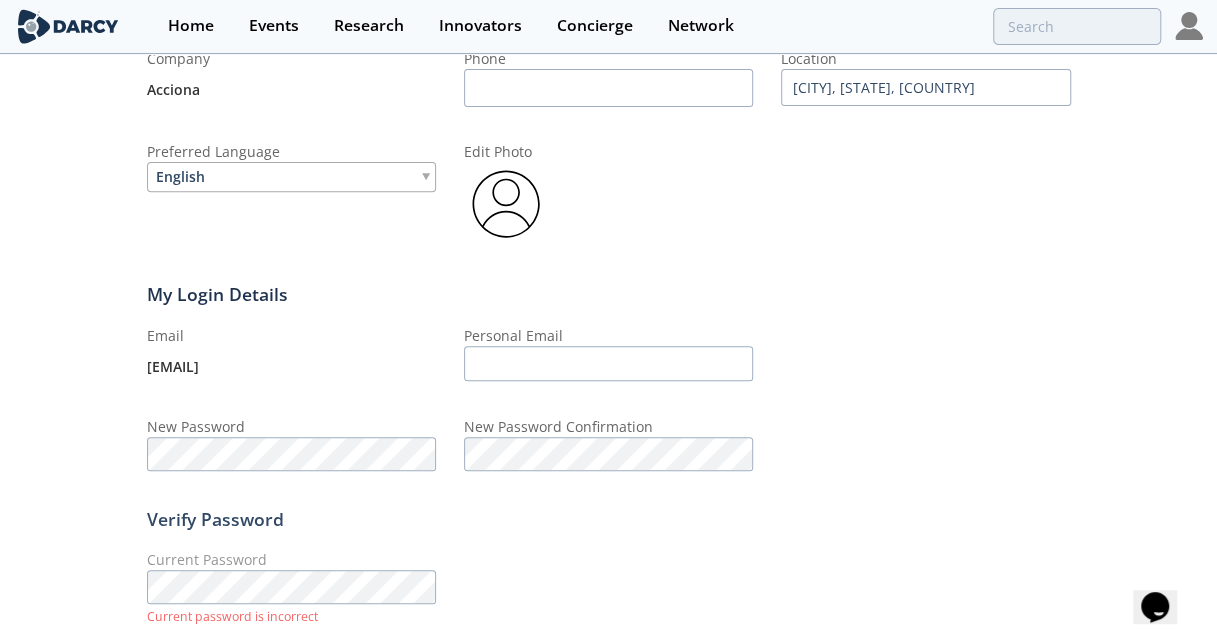 scroll, scrollTop: 290, scrollLeft: 0, axis: vertical 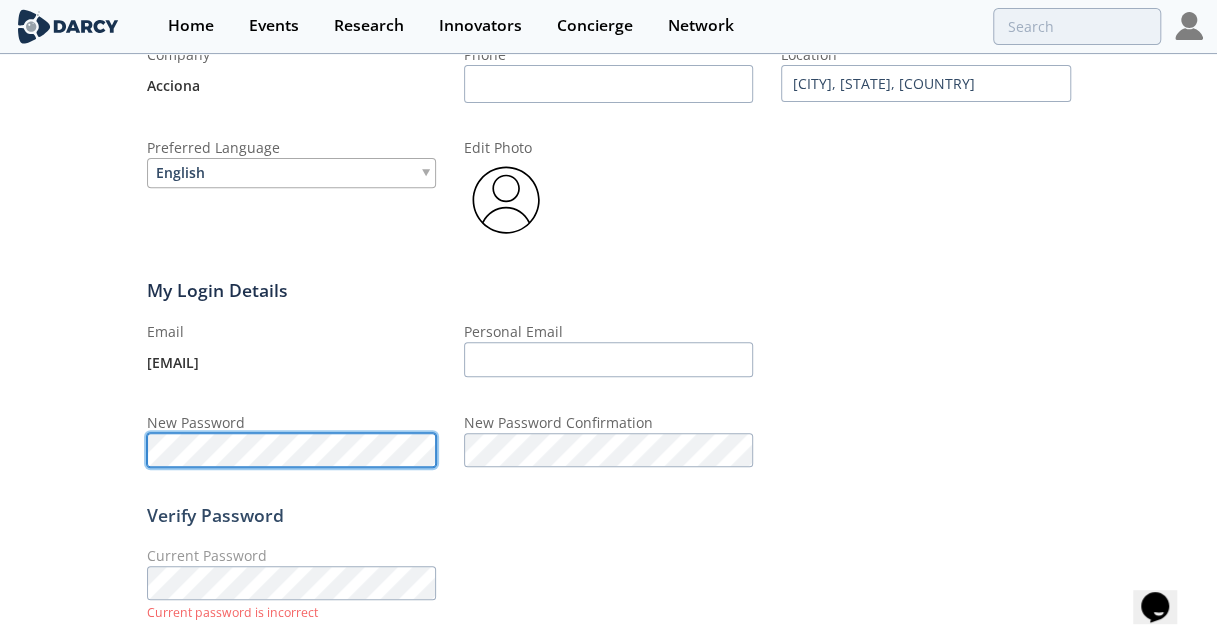 click on "Profile
Account Settings
Membership
My Information
Cancel
Save
First Name
[FIRST] [LAST]
Last Name
[LAST]
Title
Industrial Property Manager
Company
Acciona
Phone
Location
[CITY], [STATE], [COUNTRY]" 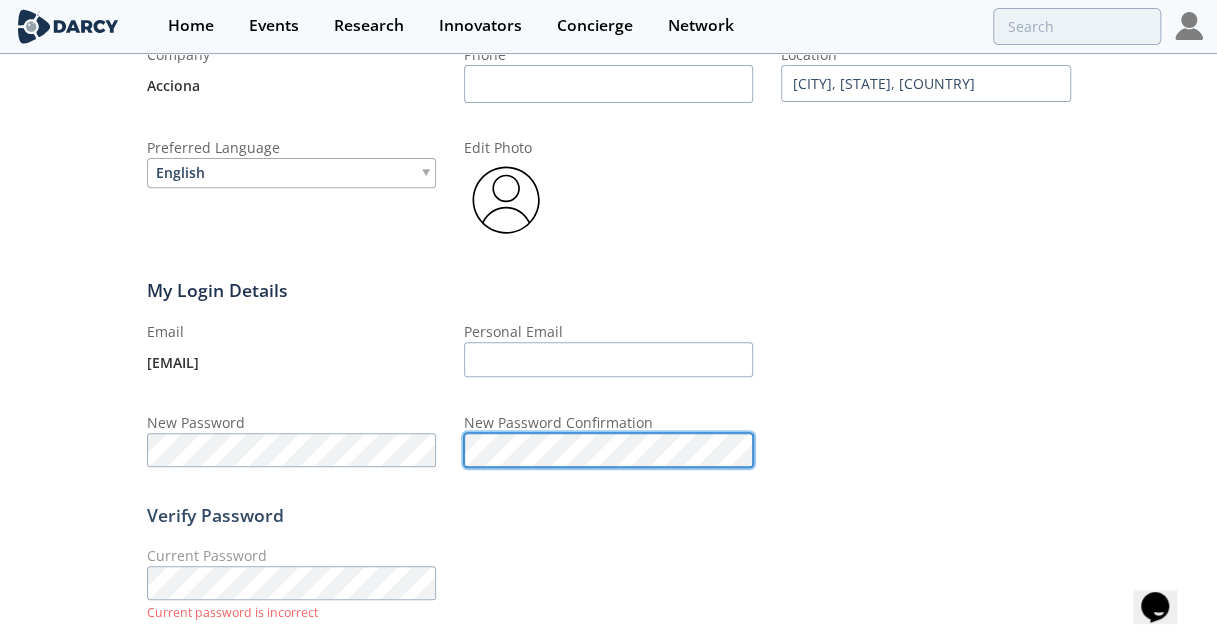 click on "Email
[EMAIL]
Personal Email
New Password
New Password Confirmation" at bounding box center (609, 394) 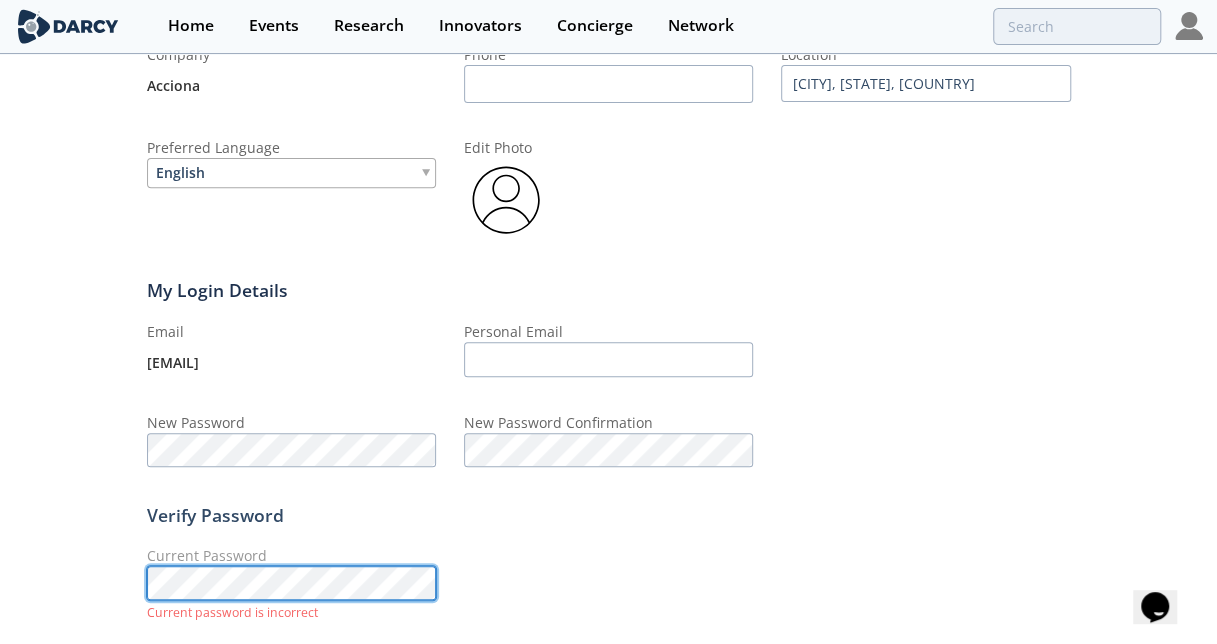 click on "Profile
Account Settings
Membership
My Information
Cancel
Save
First Name
[FIRST] [LAST]
Last Name
[LAST]
Title
Industrial Property Manager
Company
Acciona
Phone
Location
[CITY], [STATE], [COUNTRY]" 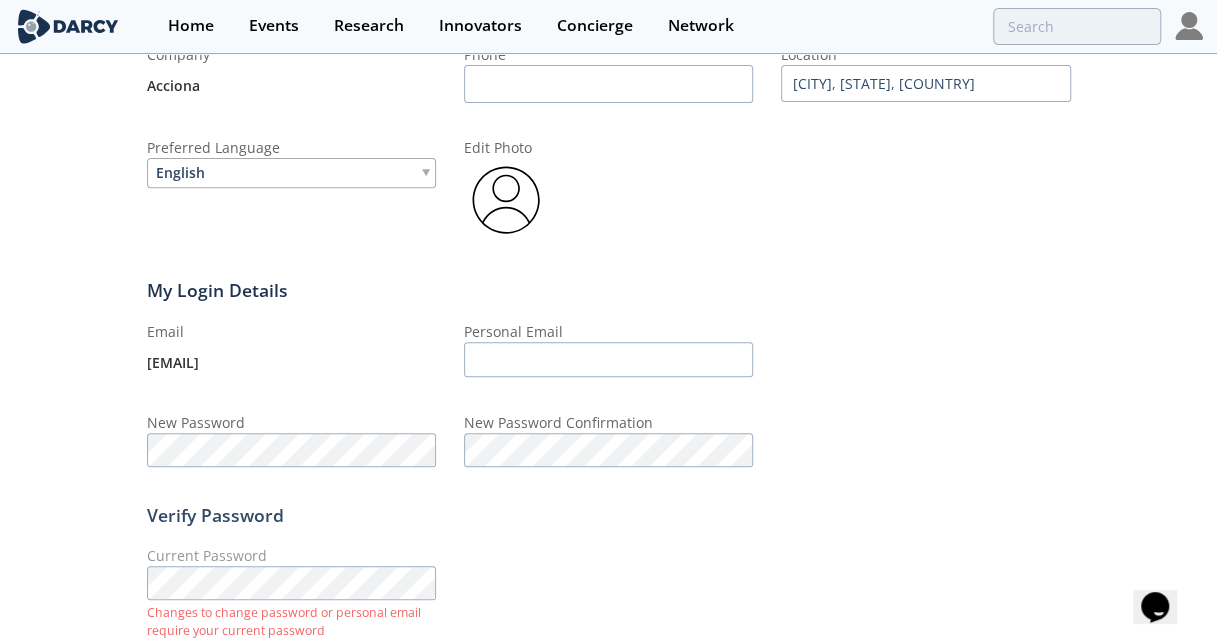 click at bounding box center (1189, 26) 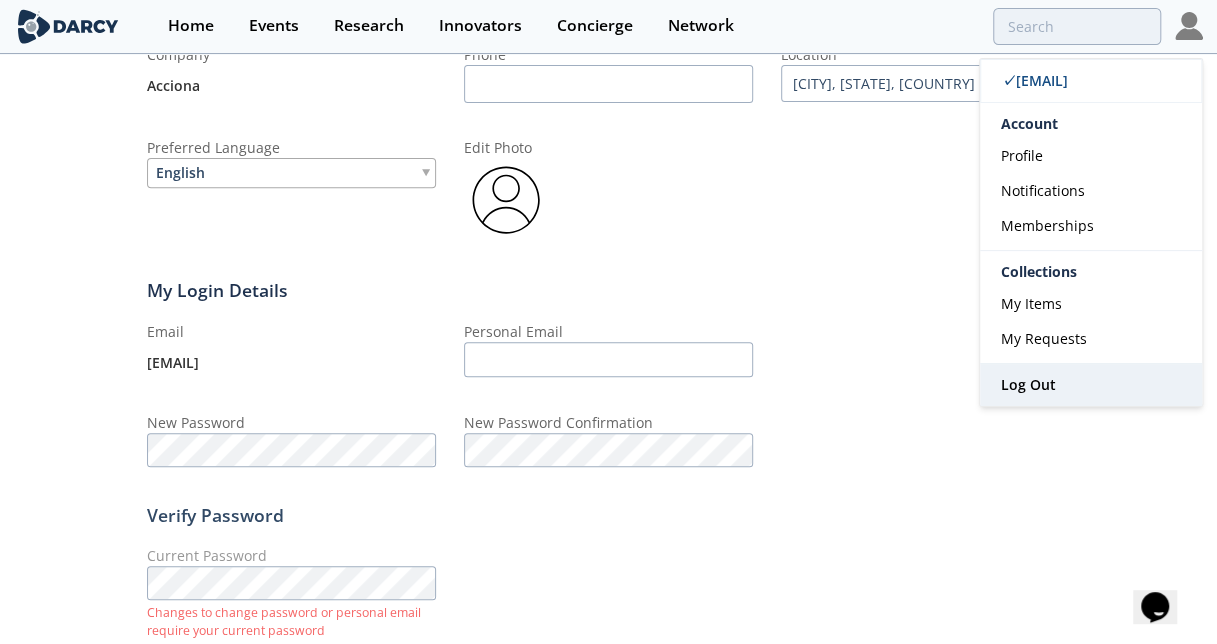click on "Log Out" at bounding box center [1028, 384] 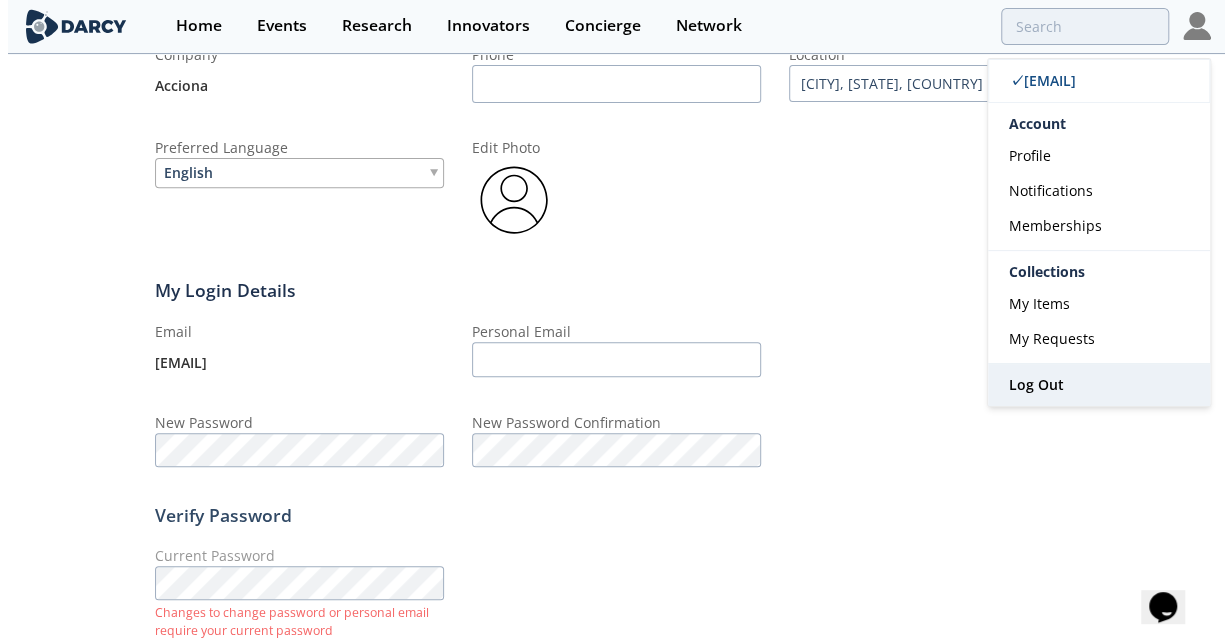 scroll, scrollTop: 0, scrollLeft: 0, axis: both 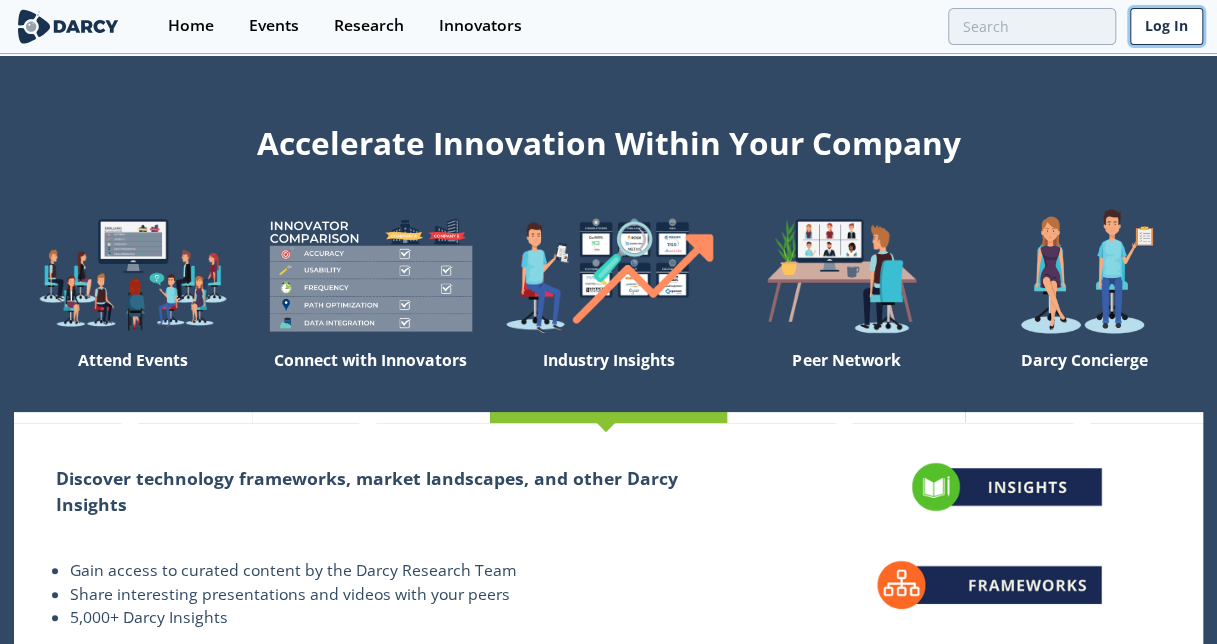 click on "Log In" at bounding box center [1166, 26] 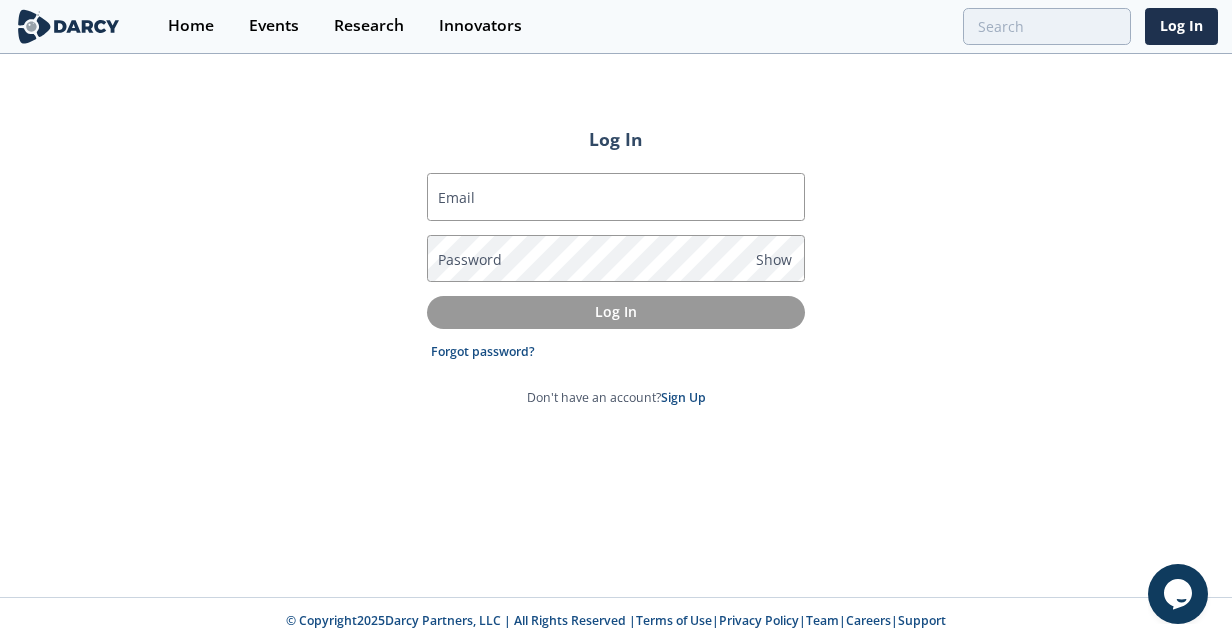 scroll, scrollTop: 0, scrollLeft: 0, axis: both 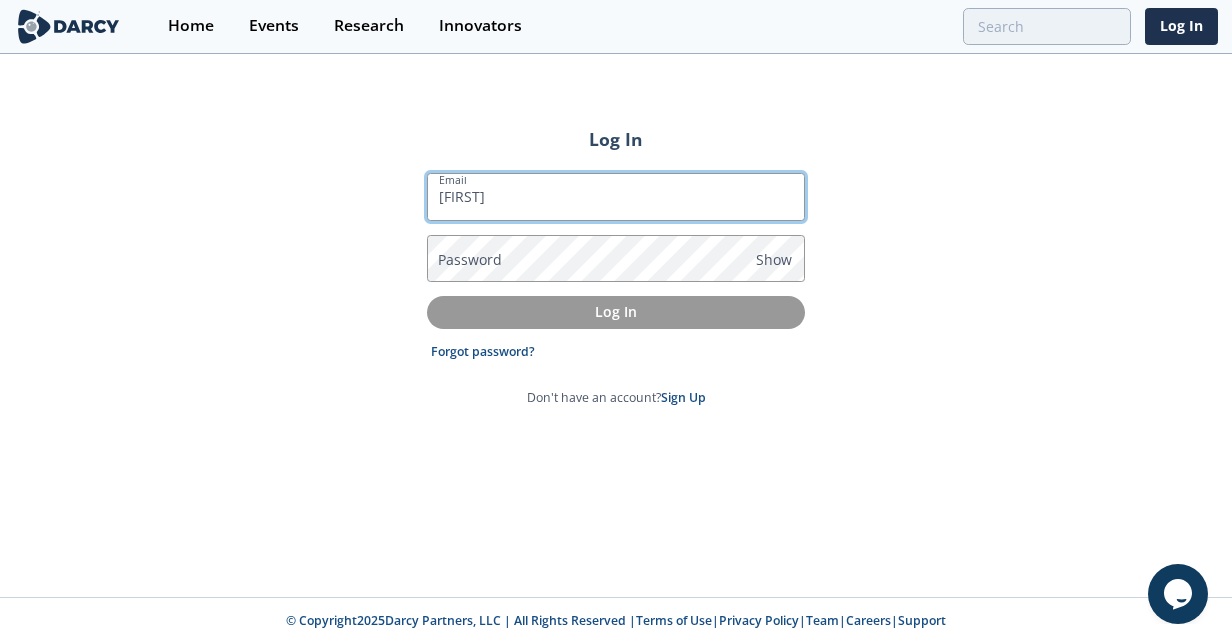 type on "[EMAIL]" 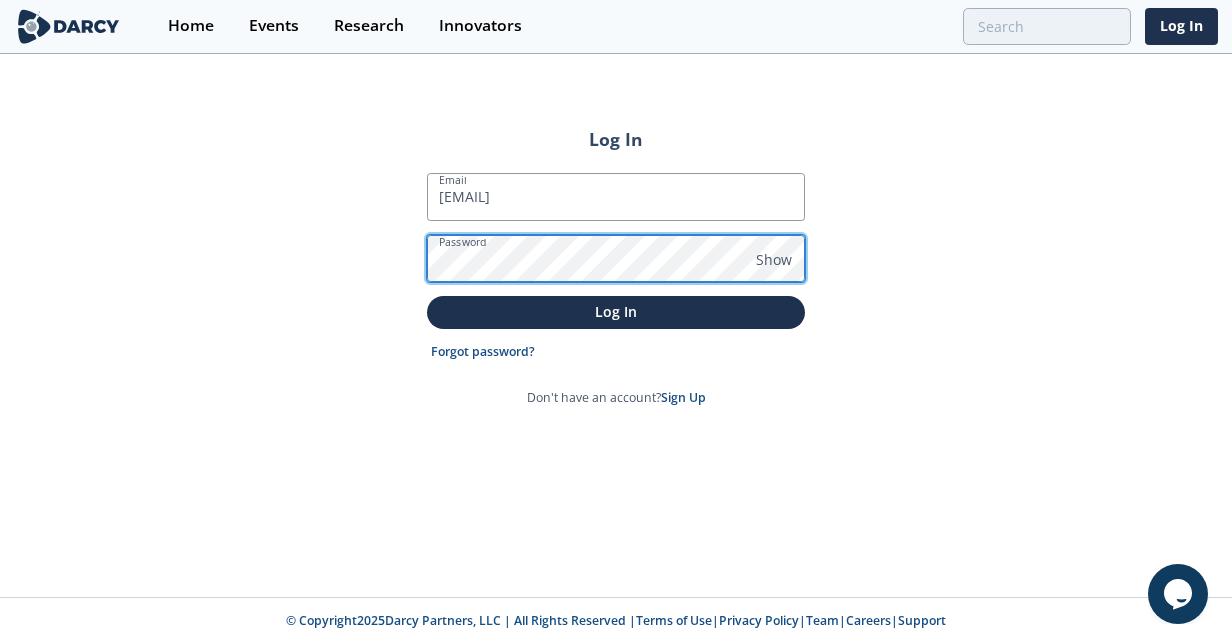 click on "Log In" at bounding box center [616, 312] 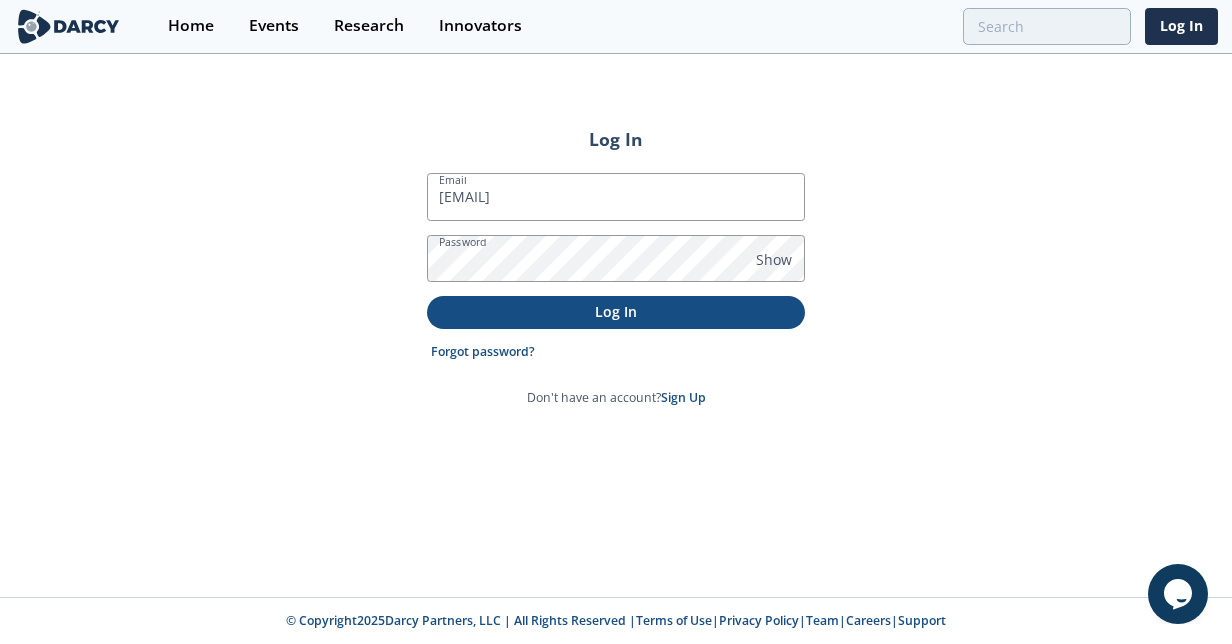 click on "Log In" at bounding box center (616, 311) 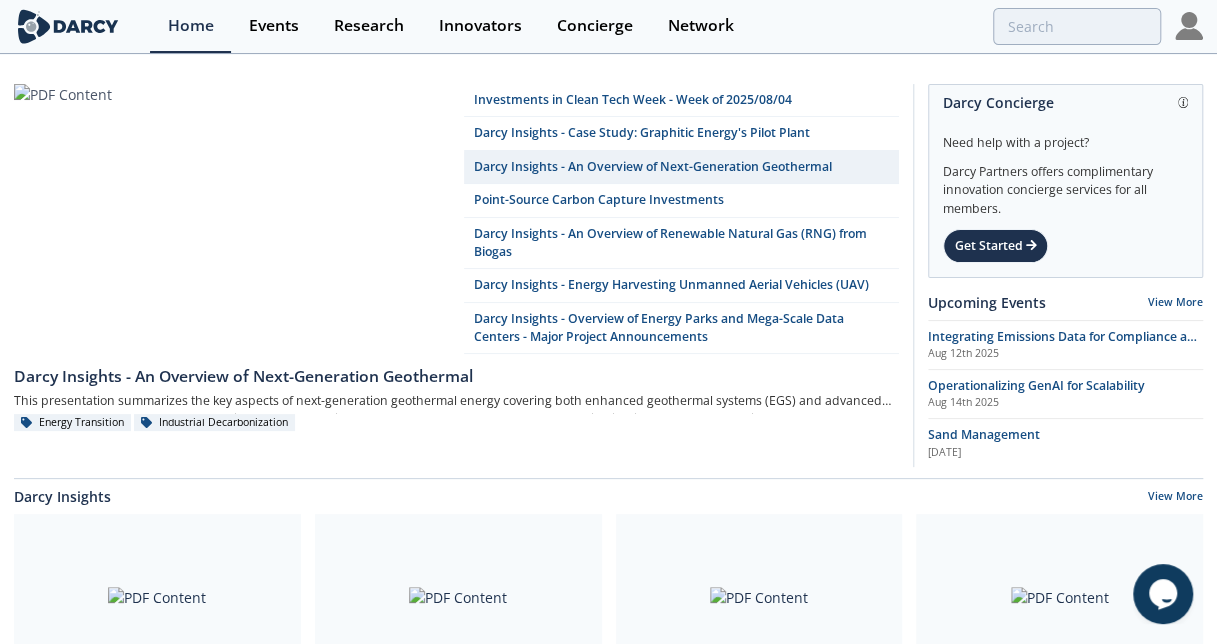 click at bounding box center [1189, 26] 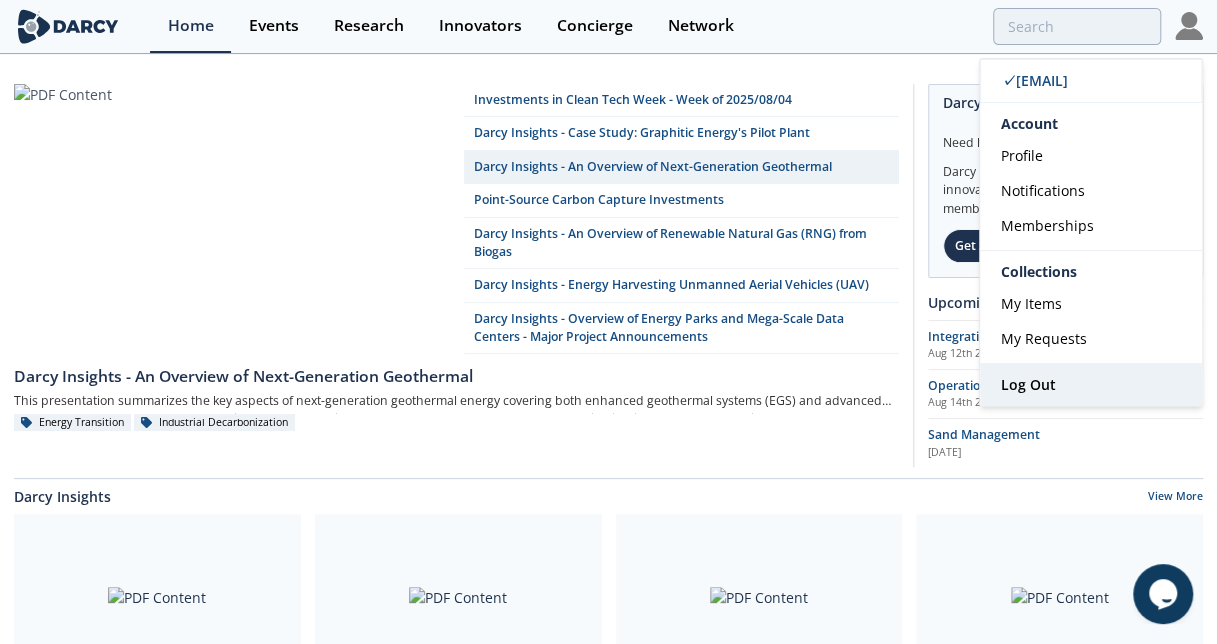click on "Log Out" at bounding box center (1028, 384) 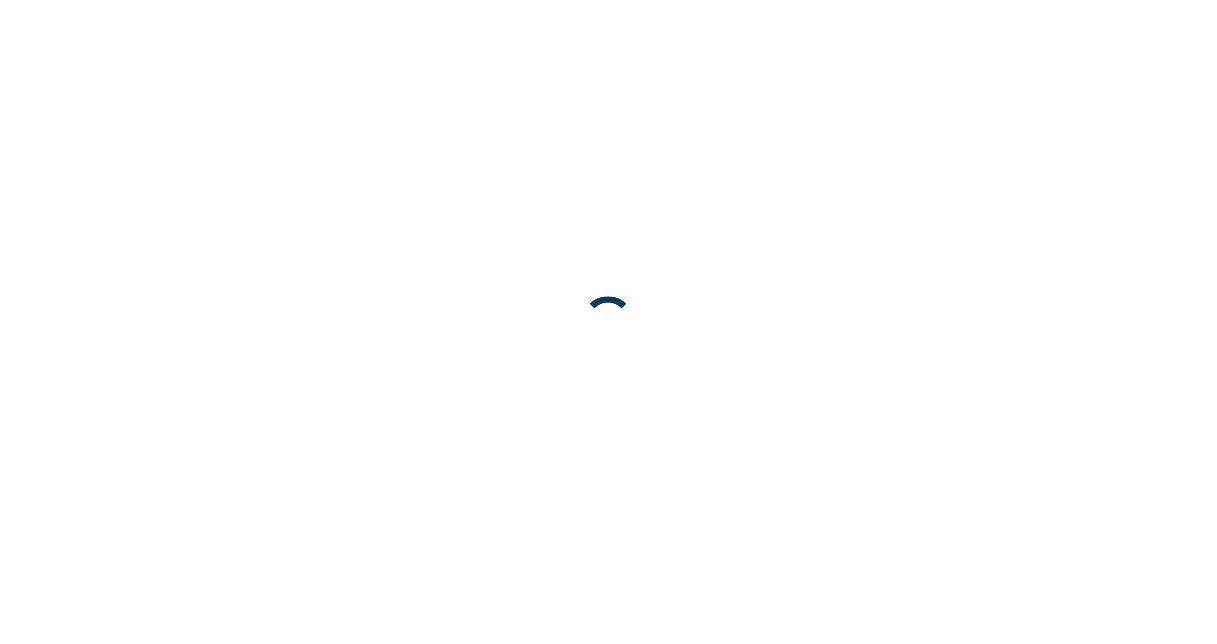 scroll, scrollTop: 0, scrollLeft: 0, axis: both 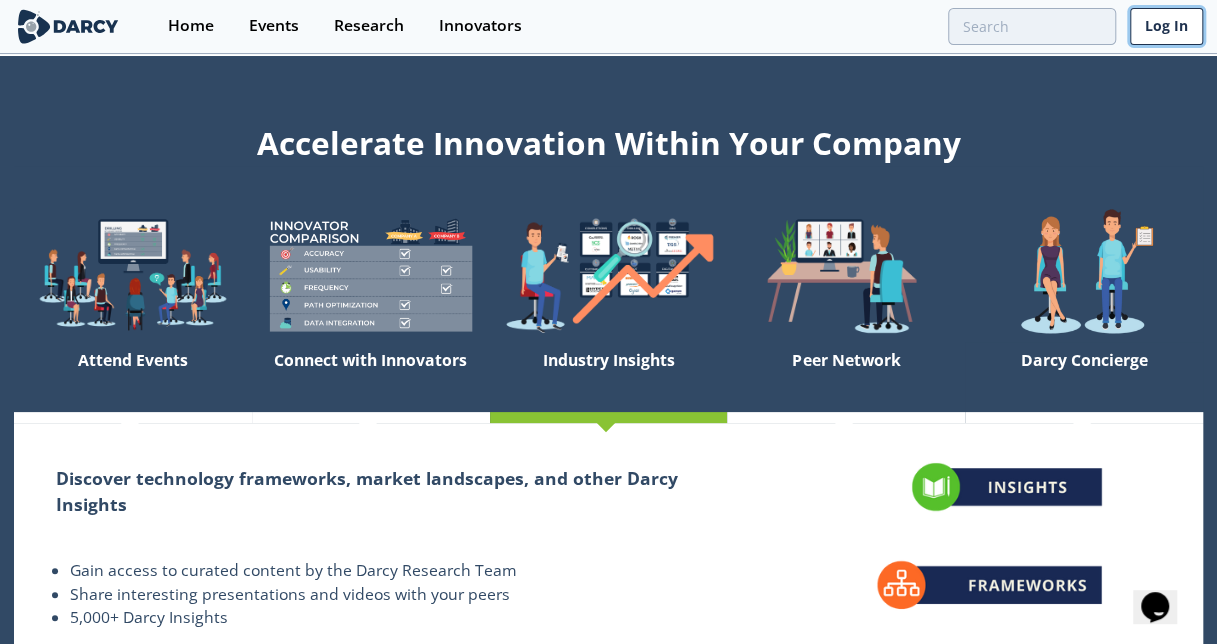 click on "Log In" at bounding box center (1166, 26) 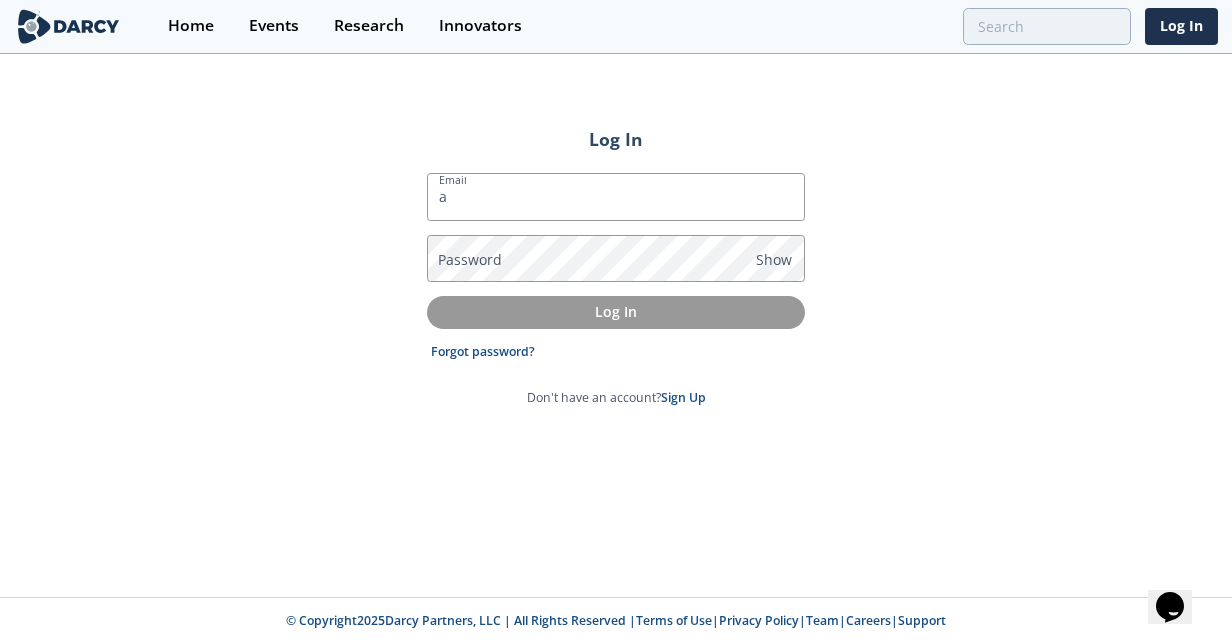 type on "[EMAIL]" 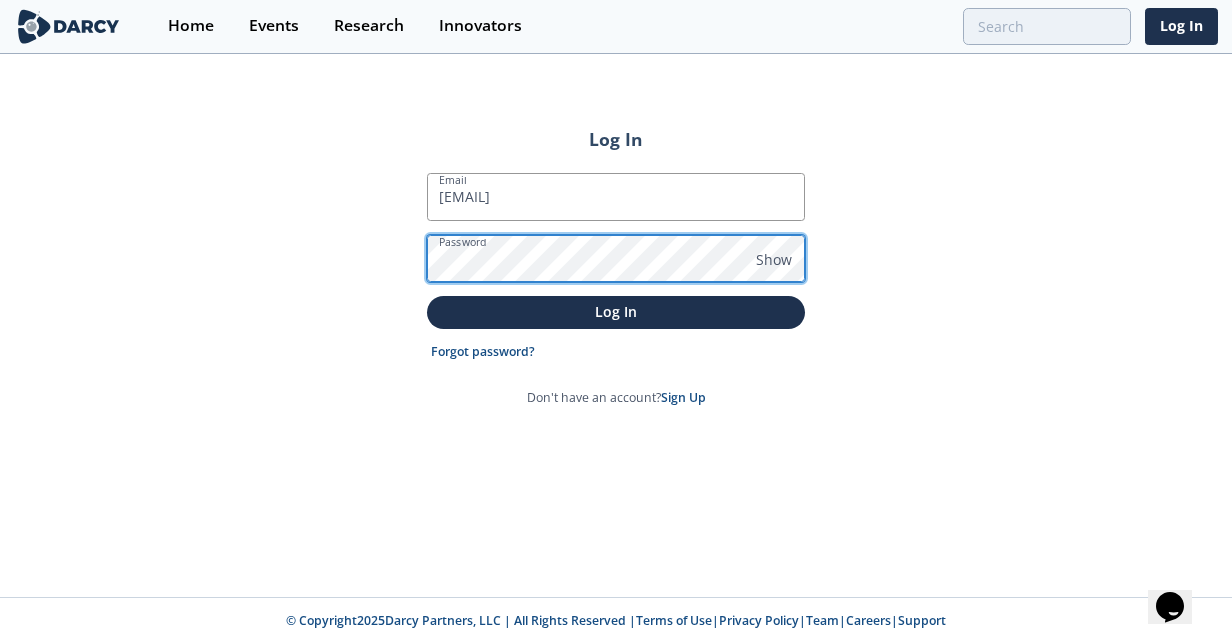 click on "Log In" at bounding box center (616, 312) 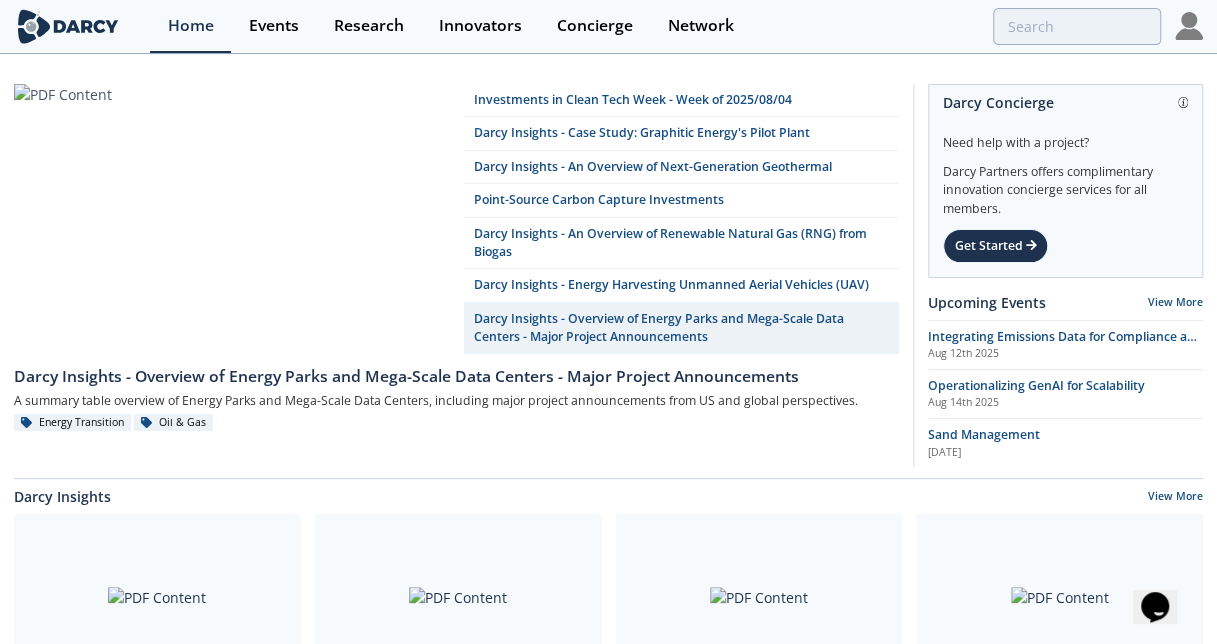 click at bounding box center [1189, 26] 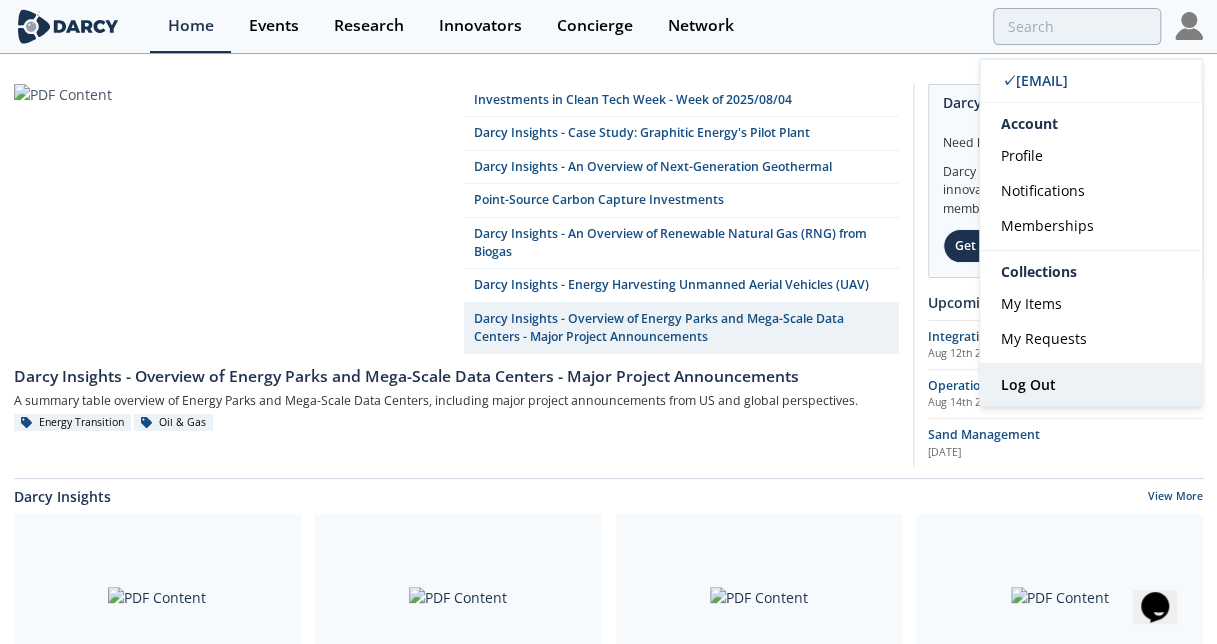 click on "Log Out" at bounding box center (1028, 384) 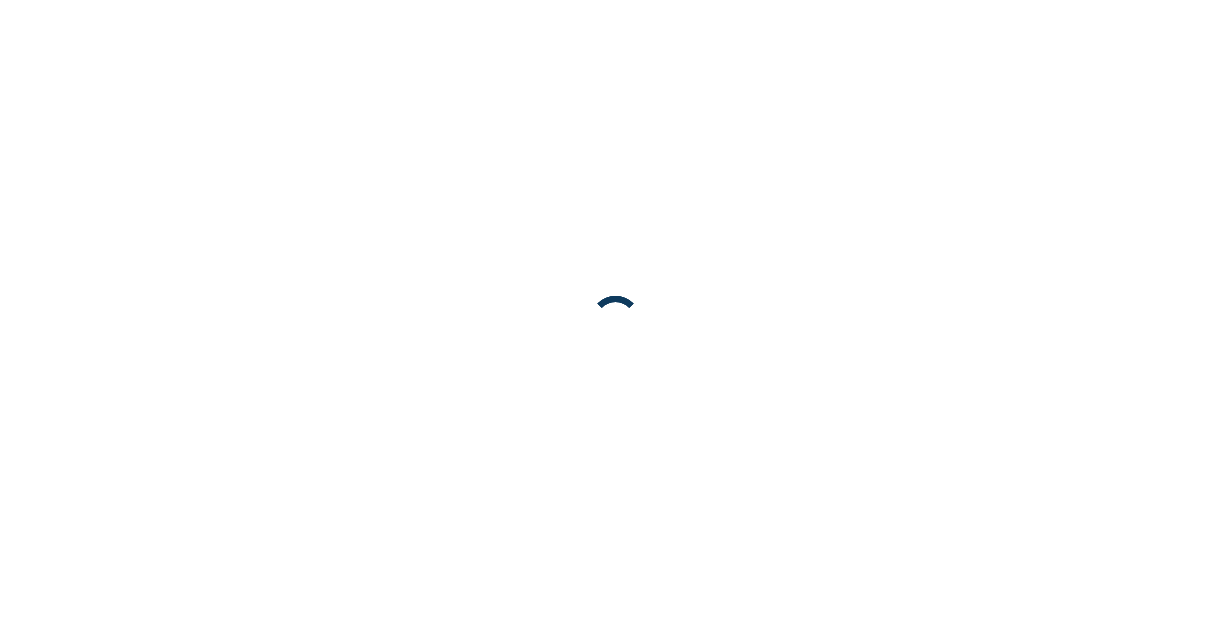 scroll, scrollTop: 0, scrollLeft: 0, axis: both 